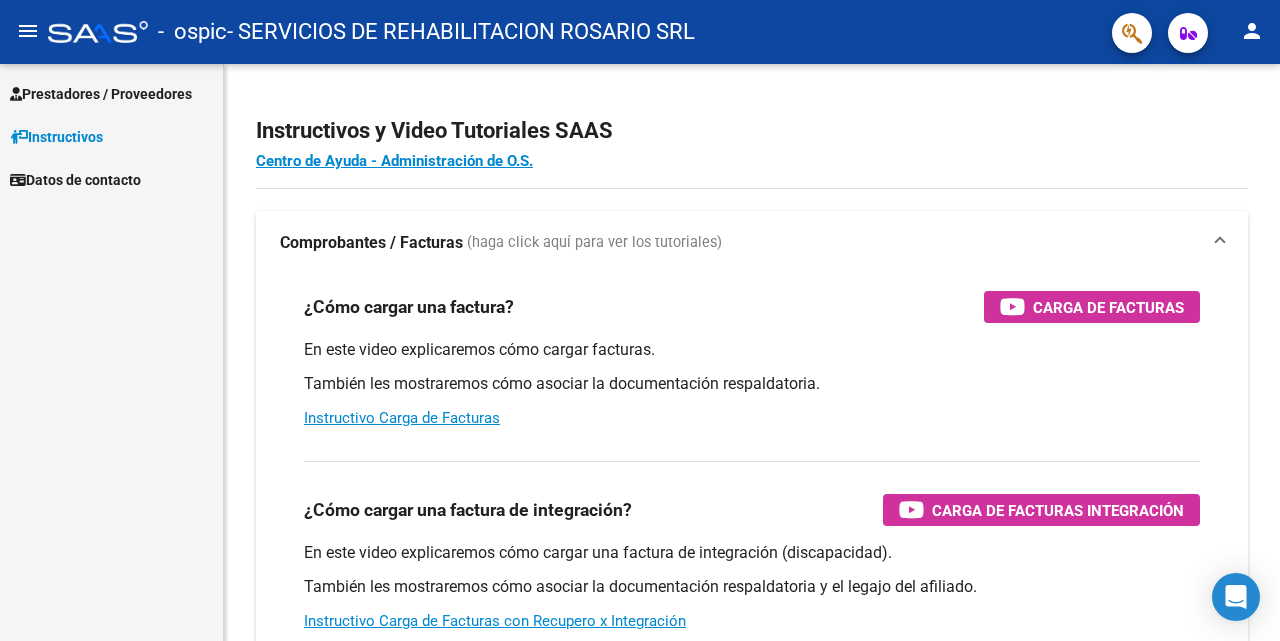 scroll, scrollTop: 0, scrollLeft: 0, axis: both 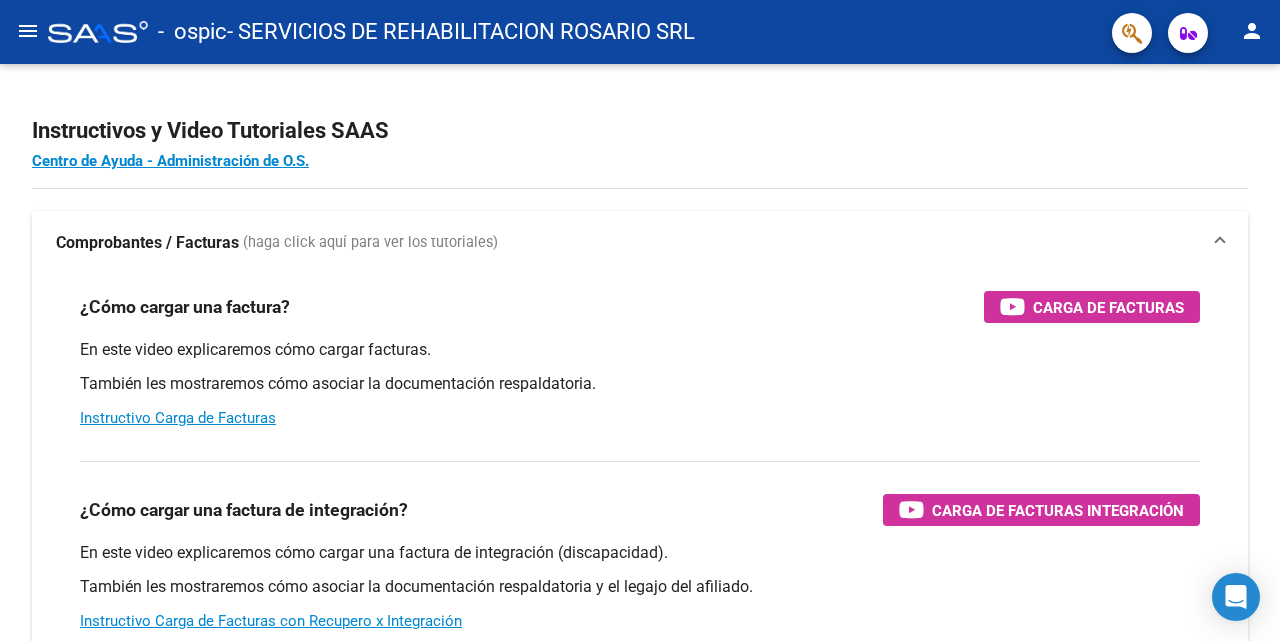 click on "menu" 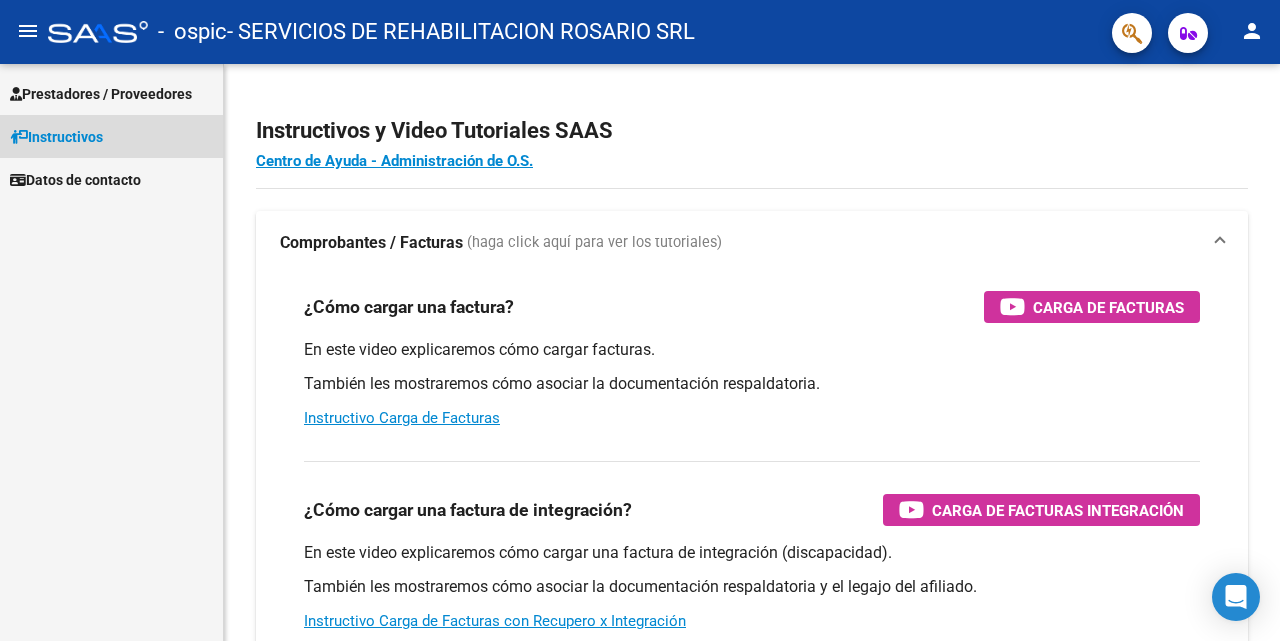 click on "Instructivos" at bounding box center (56, 137) 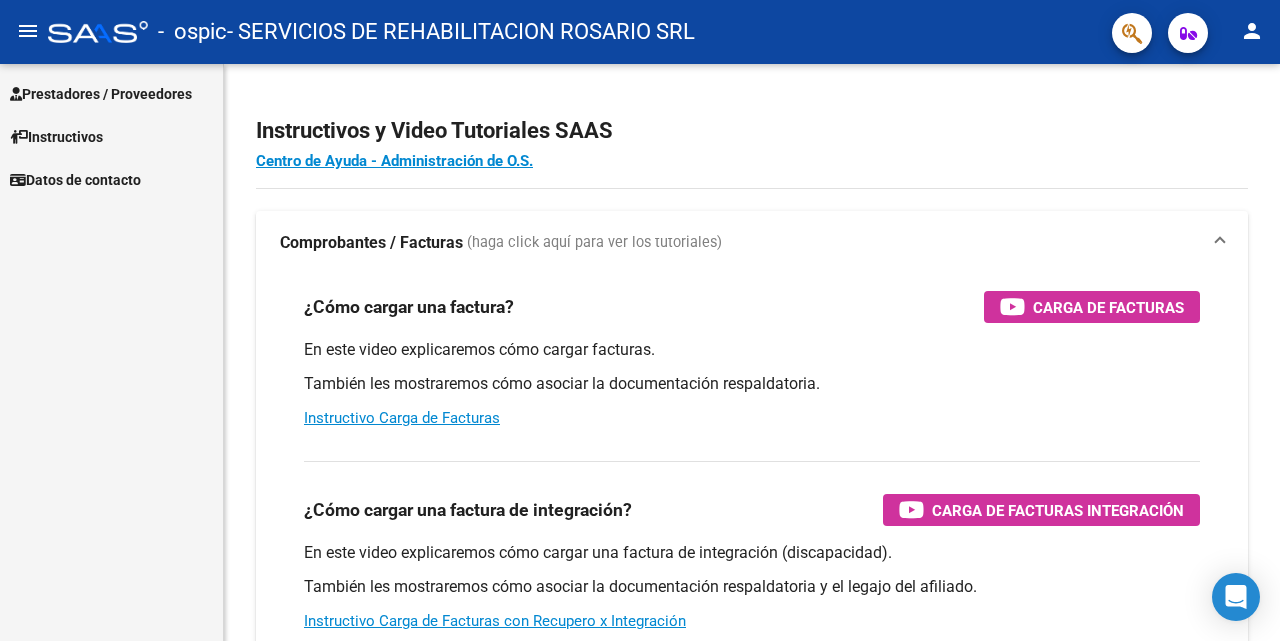 click on "Prestadores / Proveedores" at bounding box center [101, 94] 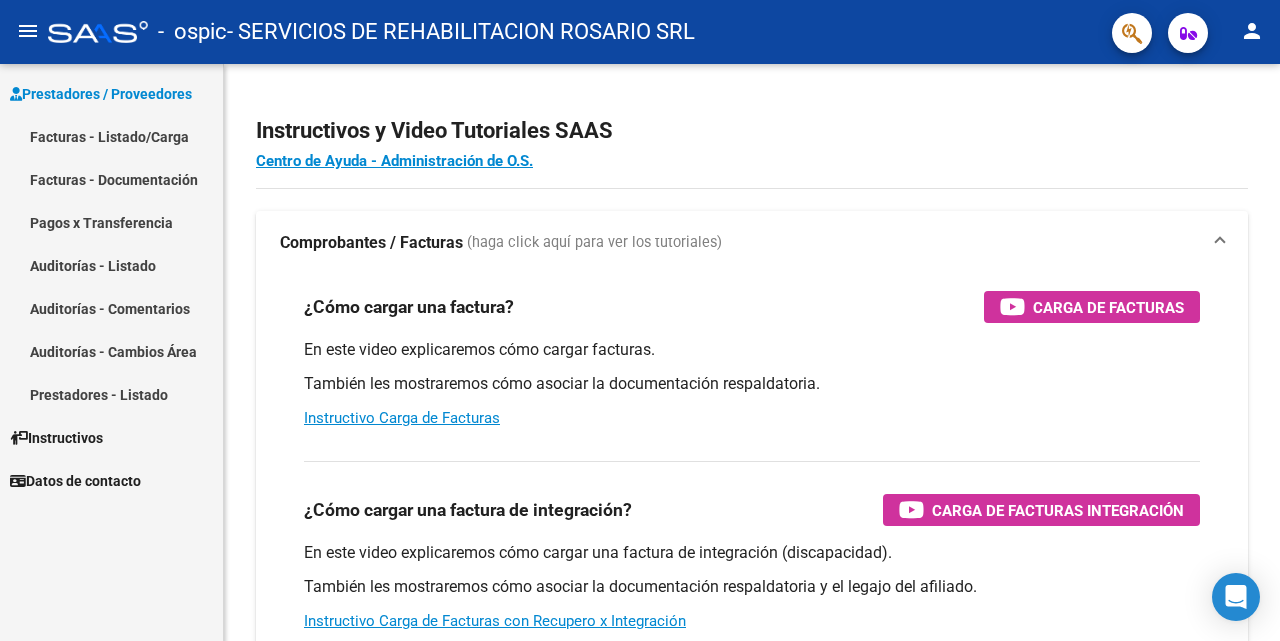 click on "Facturas - Listado/Carga" at bounding box center (111, 136) 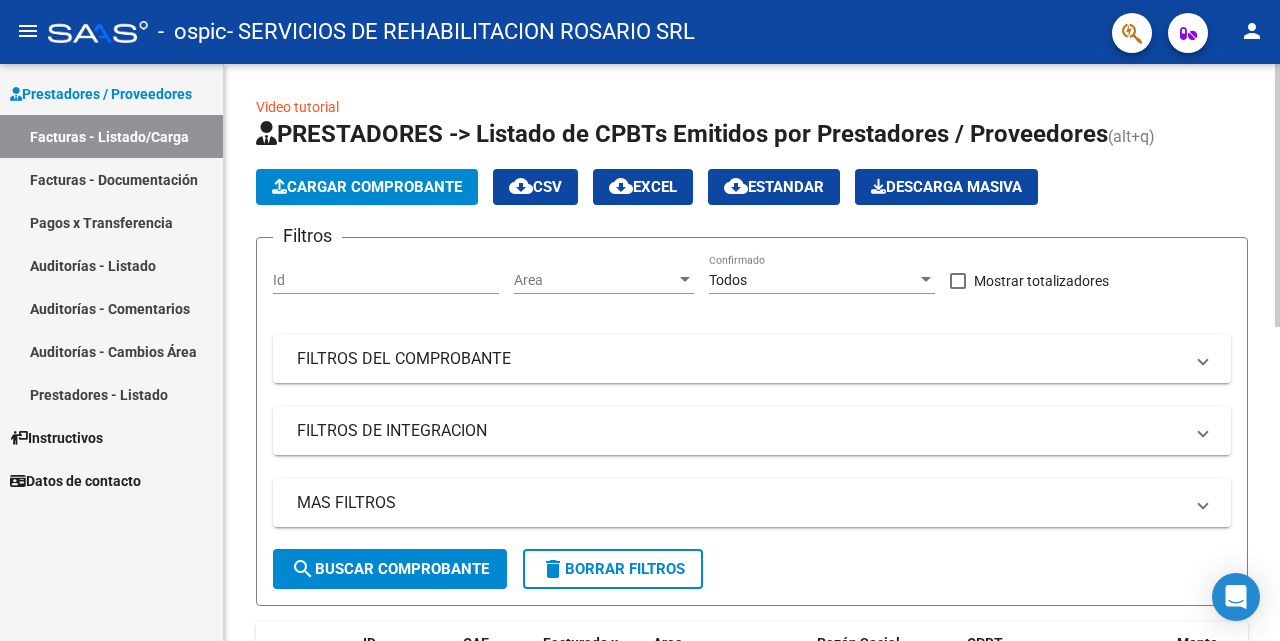 click on "Cargar Comprobante" 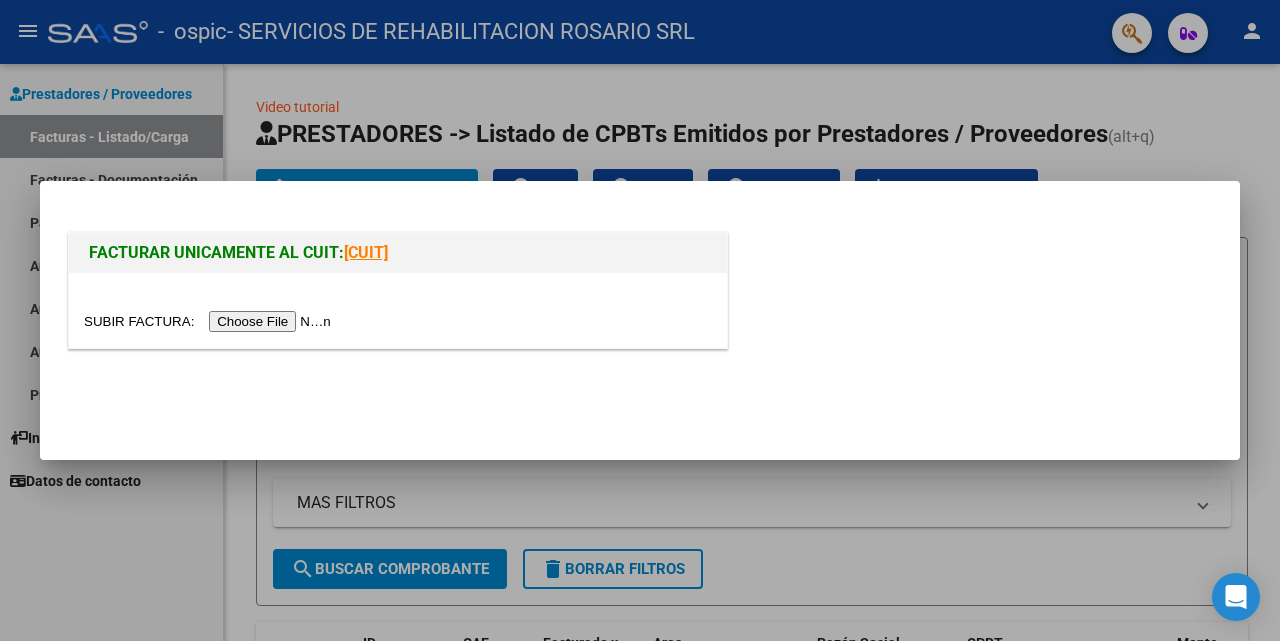 click at bounding box center [210, 321] 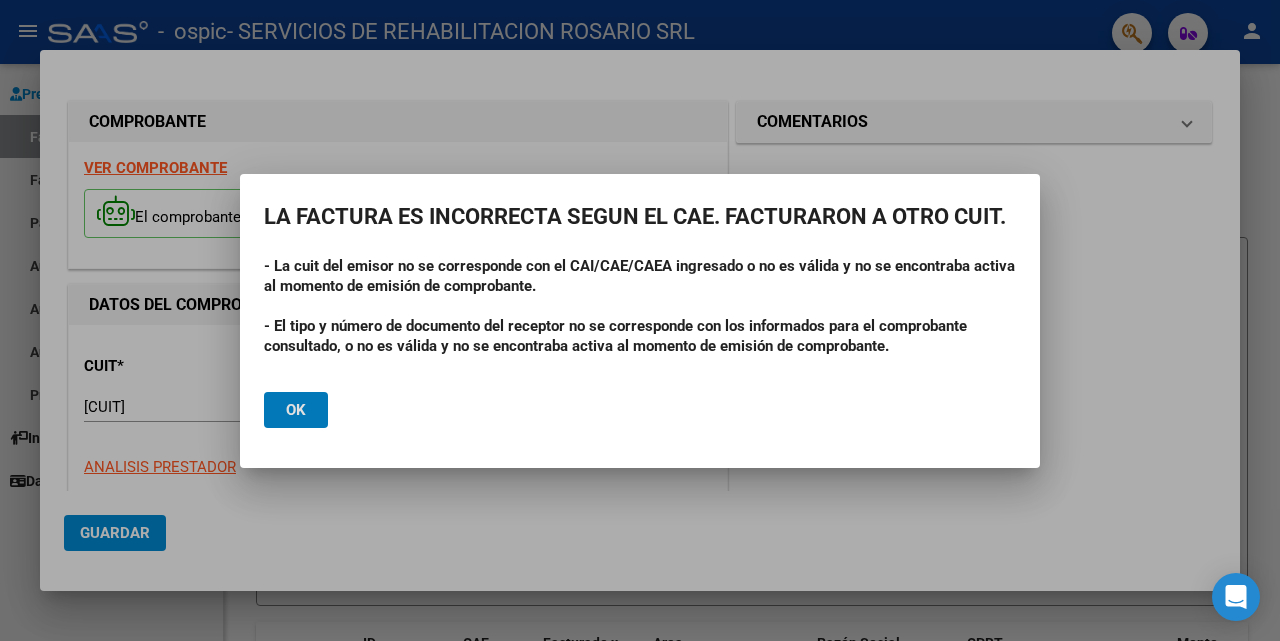click on "Ok" 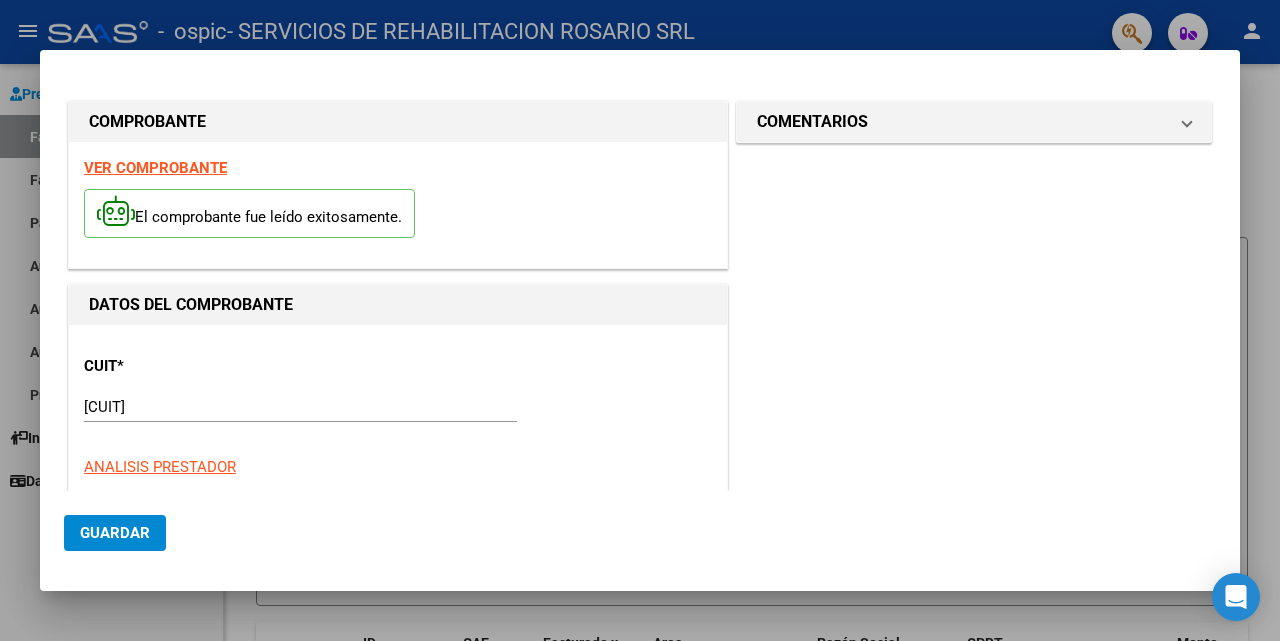 click on "[CUIT]" at bounding box center [300, 407] 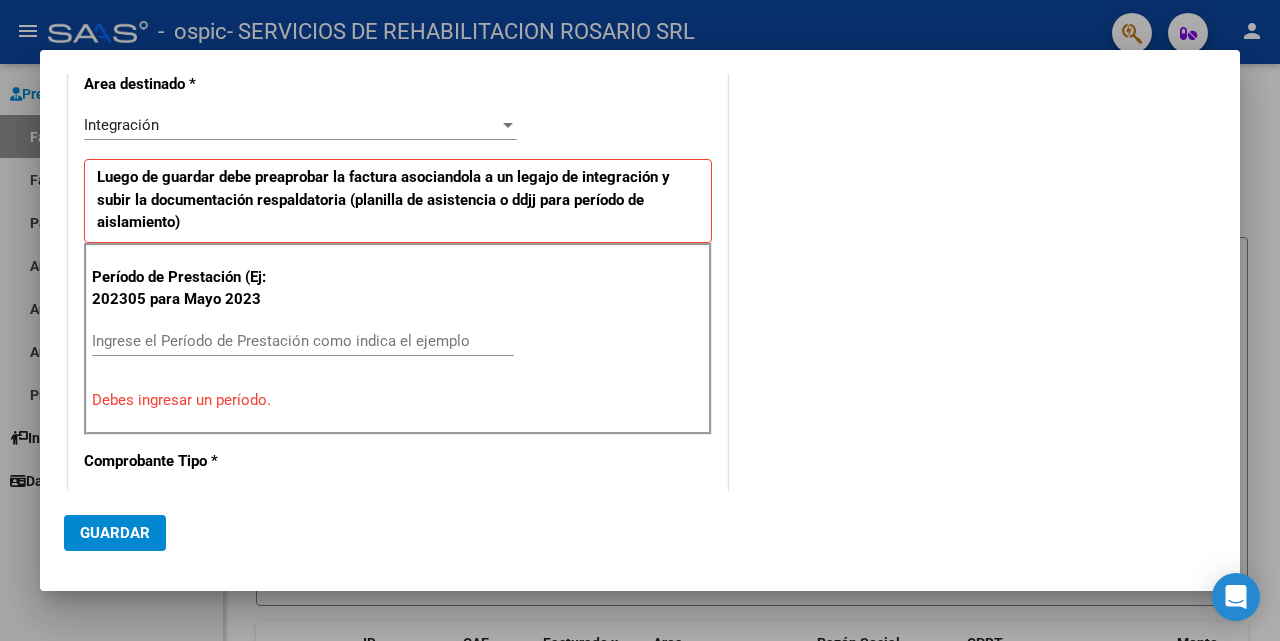 scroll, scrollTop: 324, scrollLeft: 0, axis: vertical 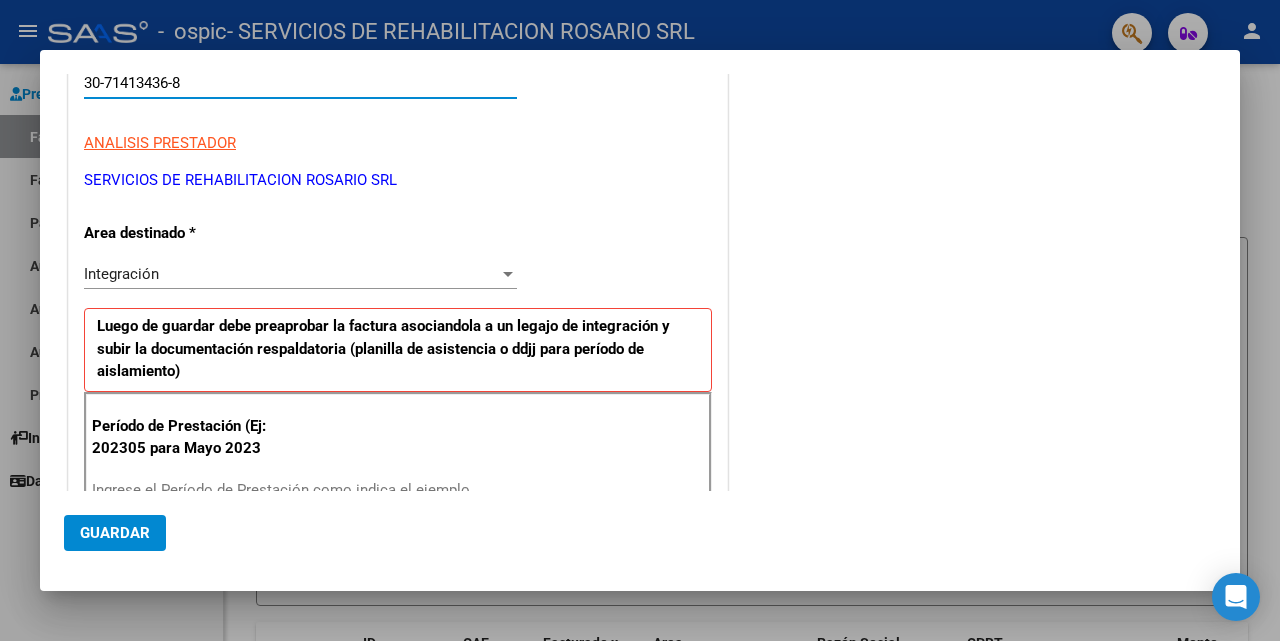 type on "30-71413436-8" 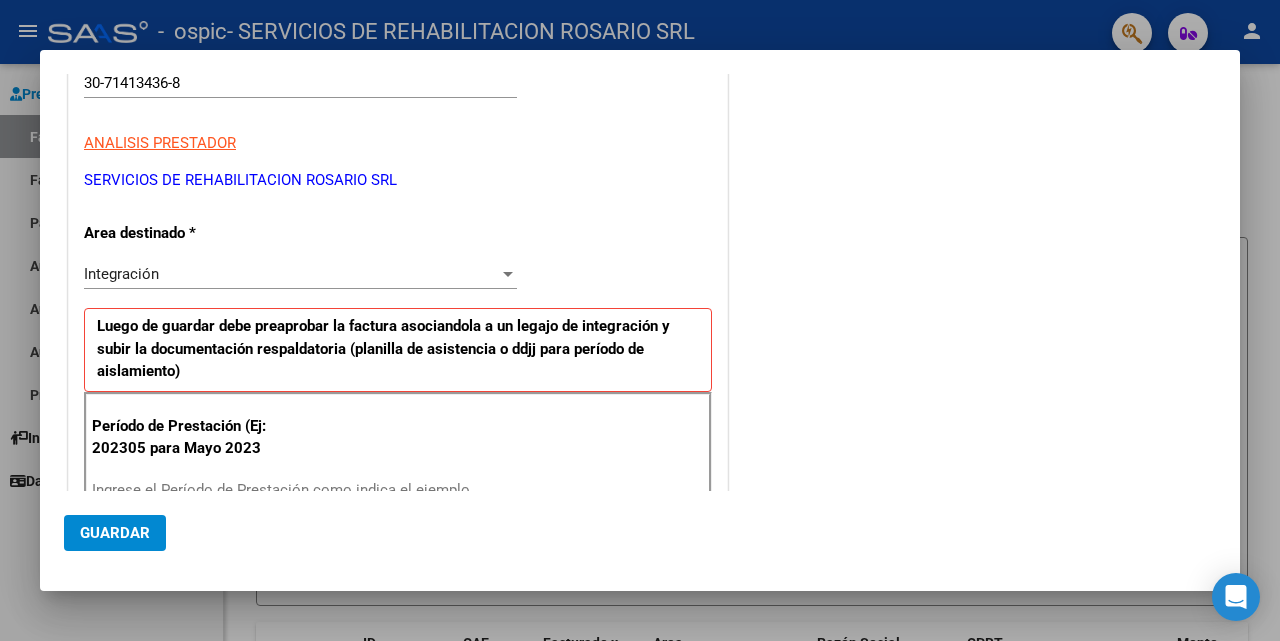 scroll, scrollTop: 817, scrollLeft: 0, axis: vertical 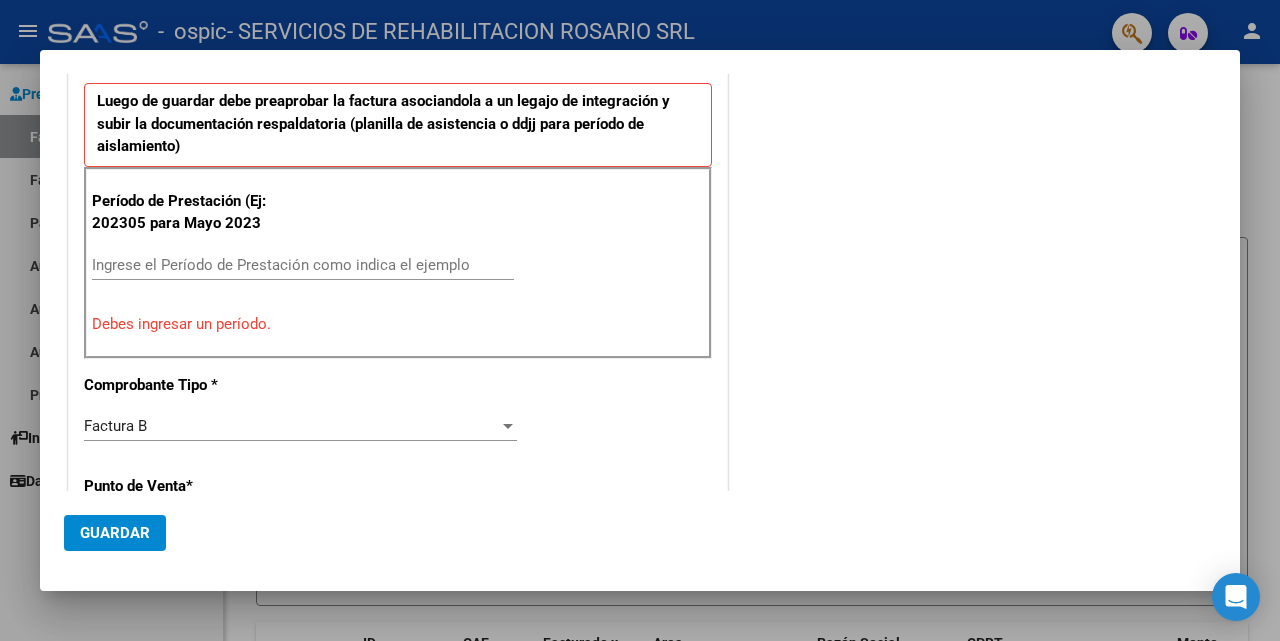 click on "Ingrese el Período de Prestación como indica el ejemplo" at bounding box center [303, 265] 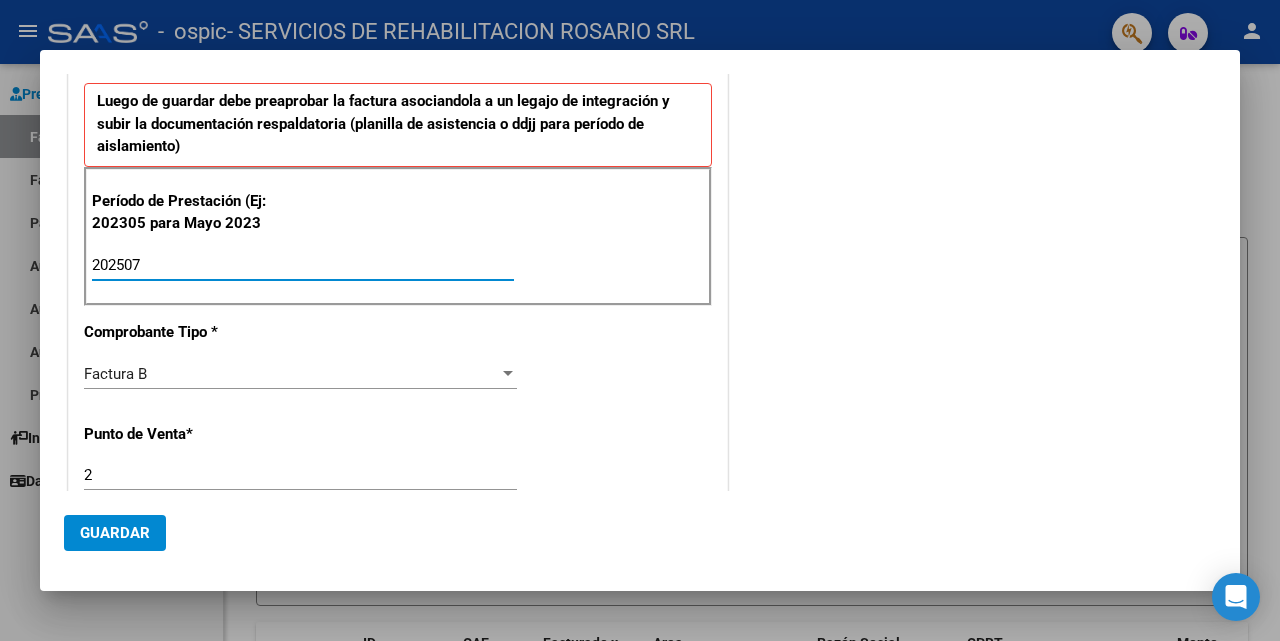 type on "202507" 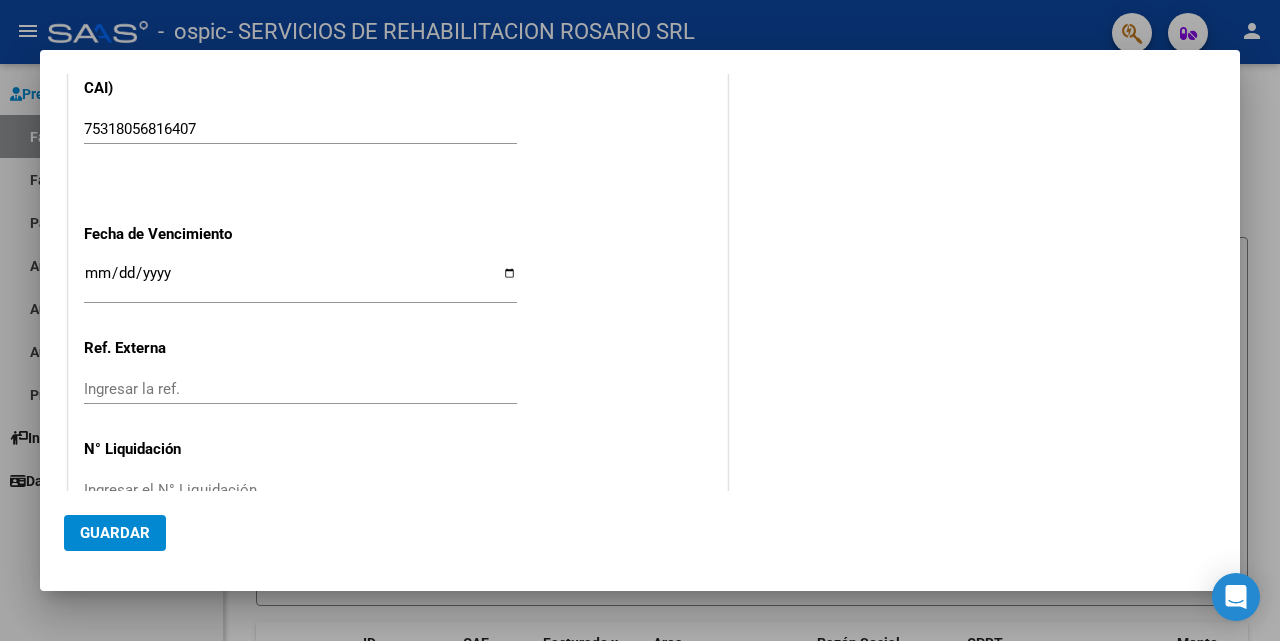 scroll, scrollTop: 1382, scrollLeft: 0, axis: vertical 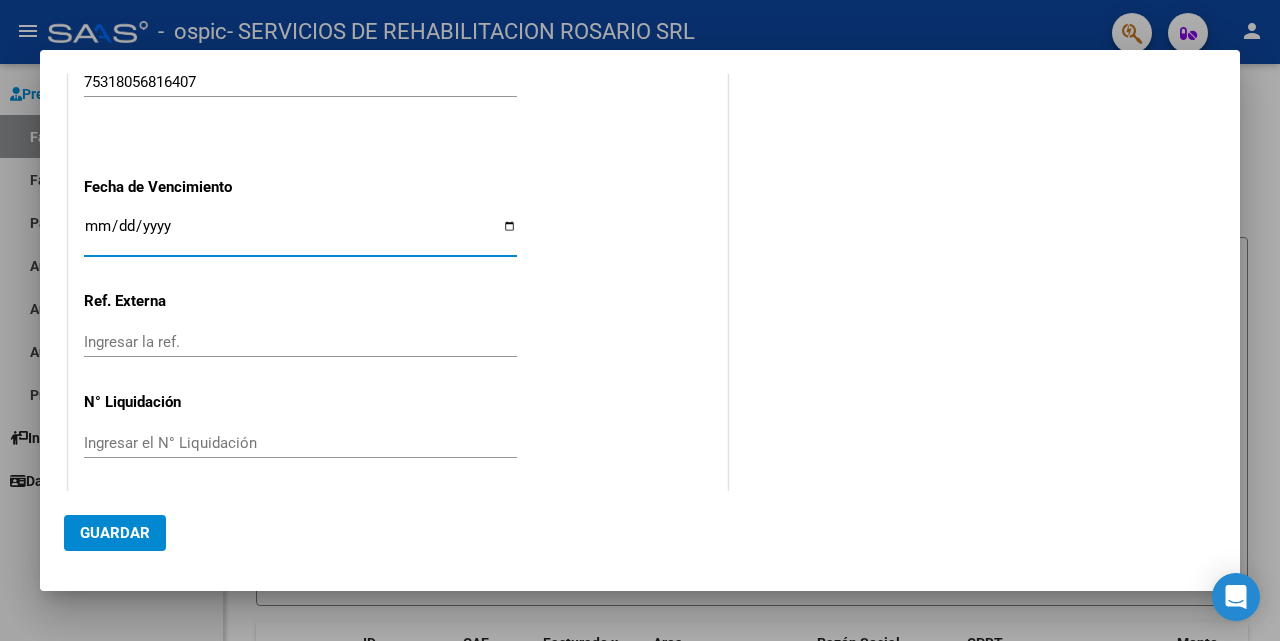 click on "Ingresar la fecha" at bounding box center (300, 234) 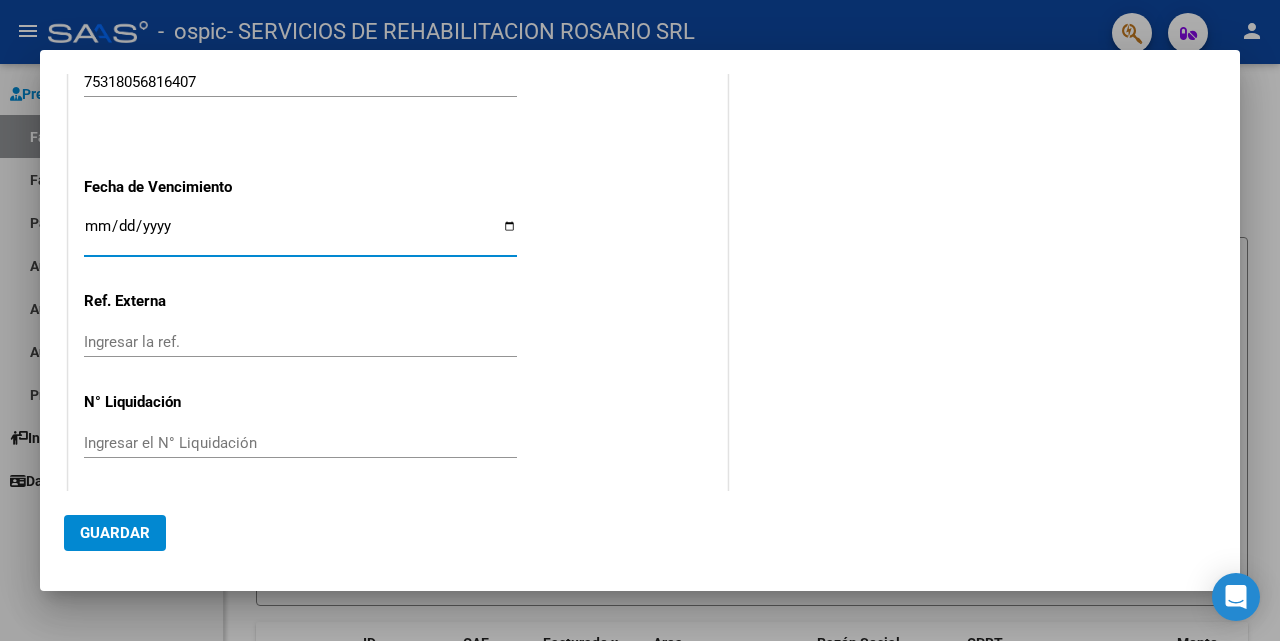 type on "2025-08-15" 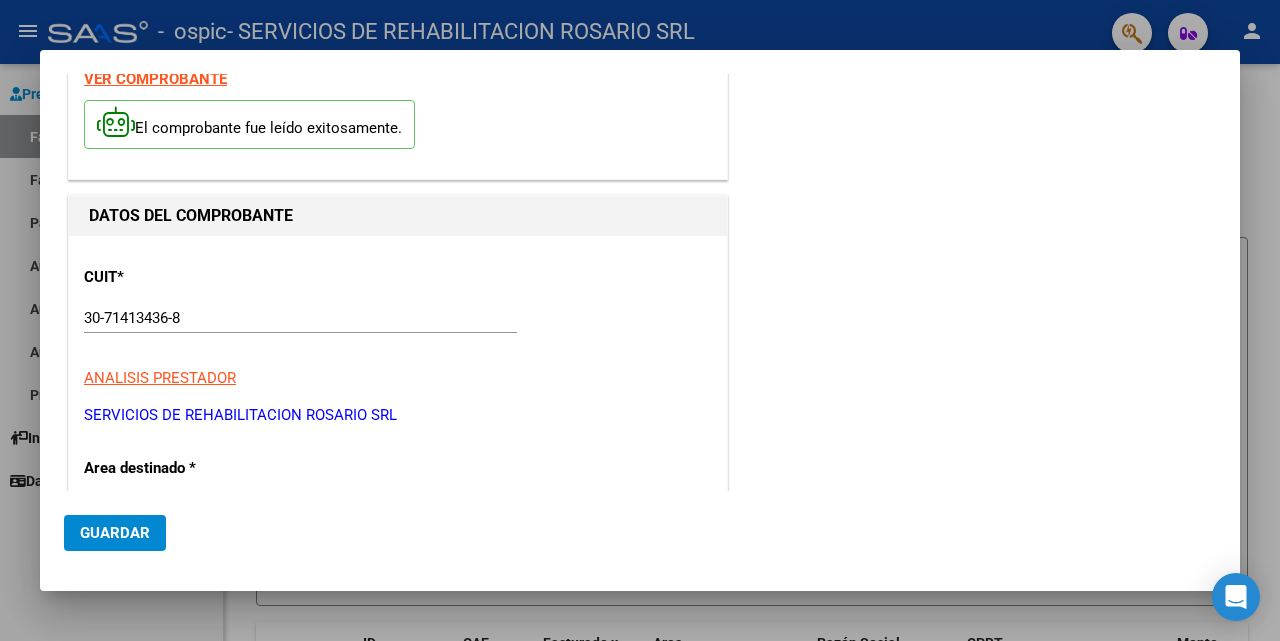 scroll, scrollTop: 0, scrollLeft: 0, axis: both 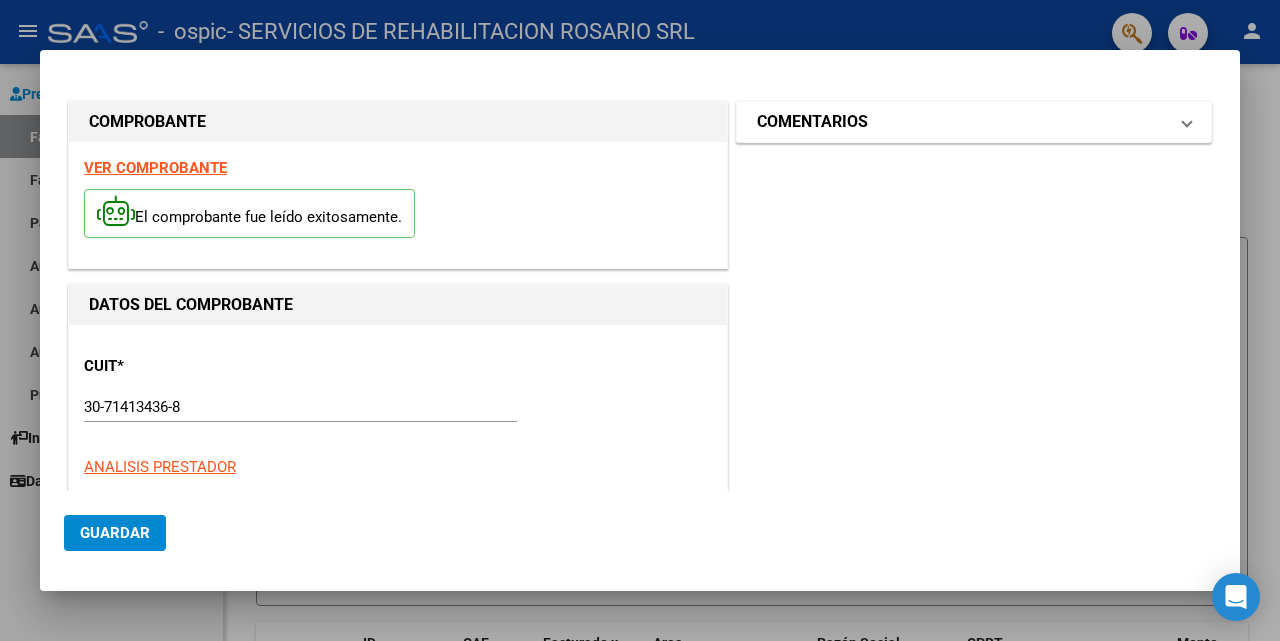 click on "COMENTARIOS" at bounding box center [970, 122] 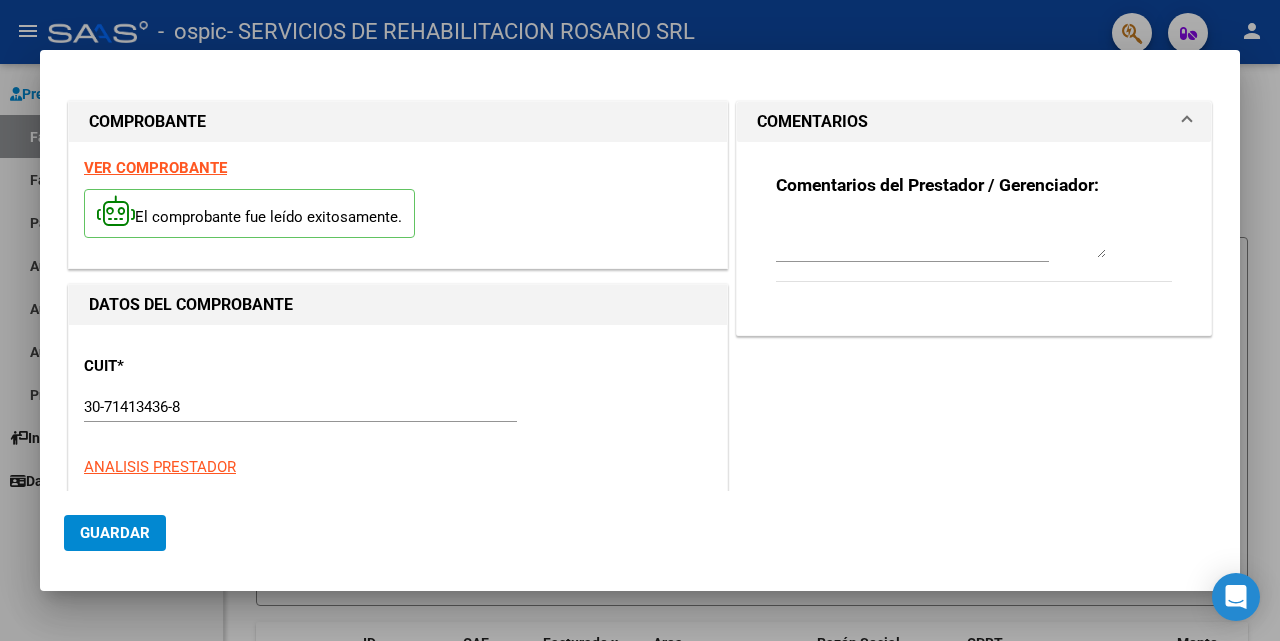 click at bounding box center (941, 238) 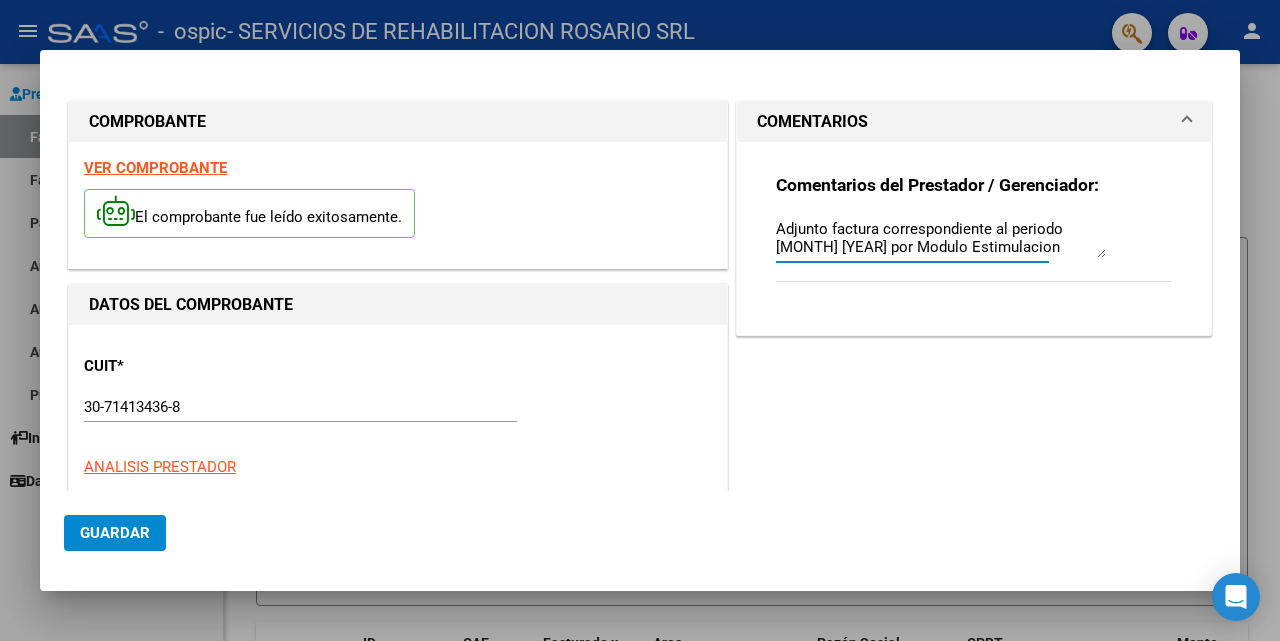 scroll, scrollTop: 1388, scrollLeft: 0, axis: vertical 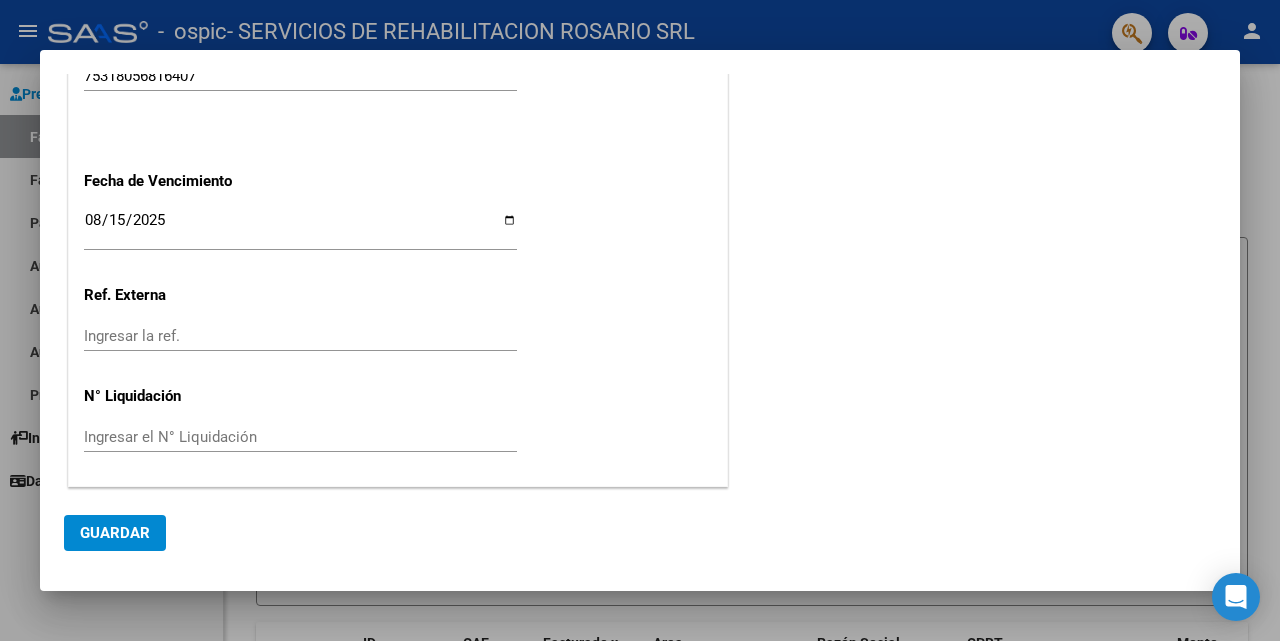 type on "Adjunto factura correspondiente al periodo [MONTH] [YEAR] por Modulo Estimulacion Temprana" 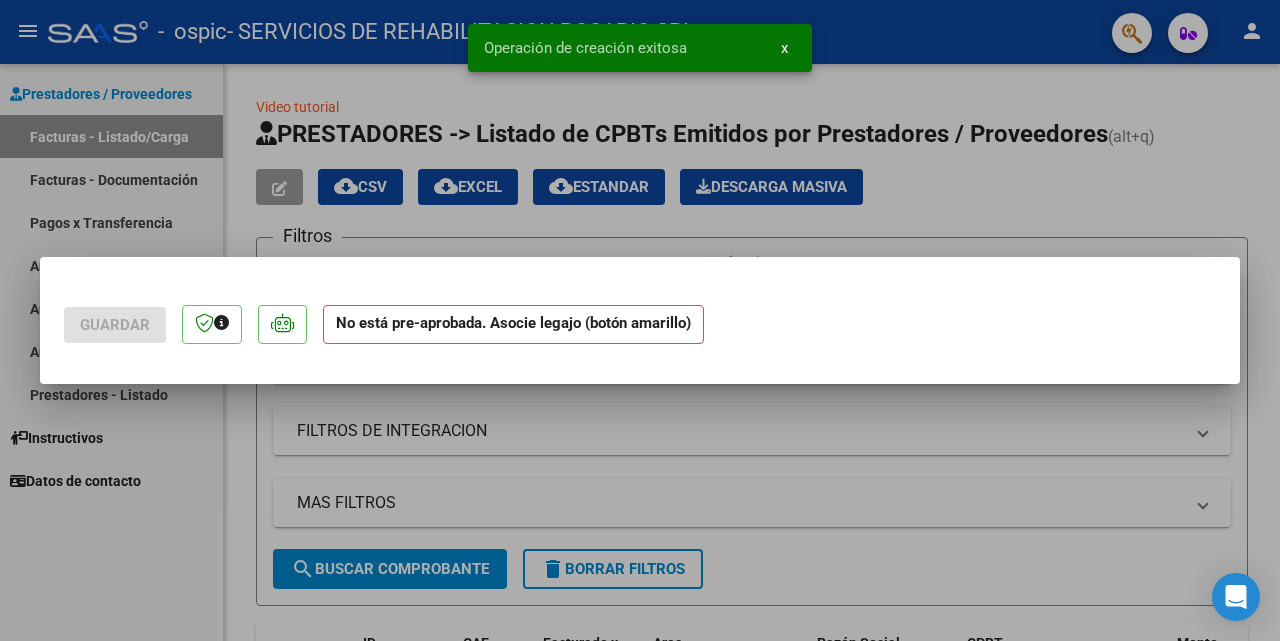 scroll, scrollTop: 0, scrollLeft: 0, axis: both 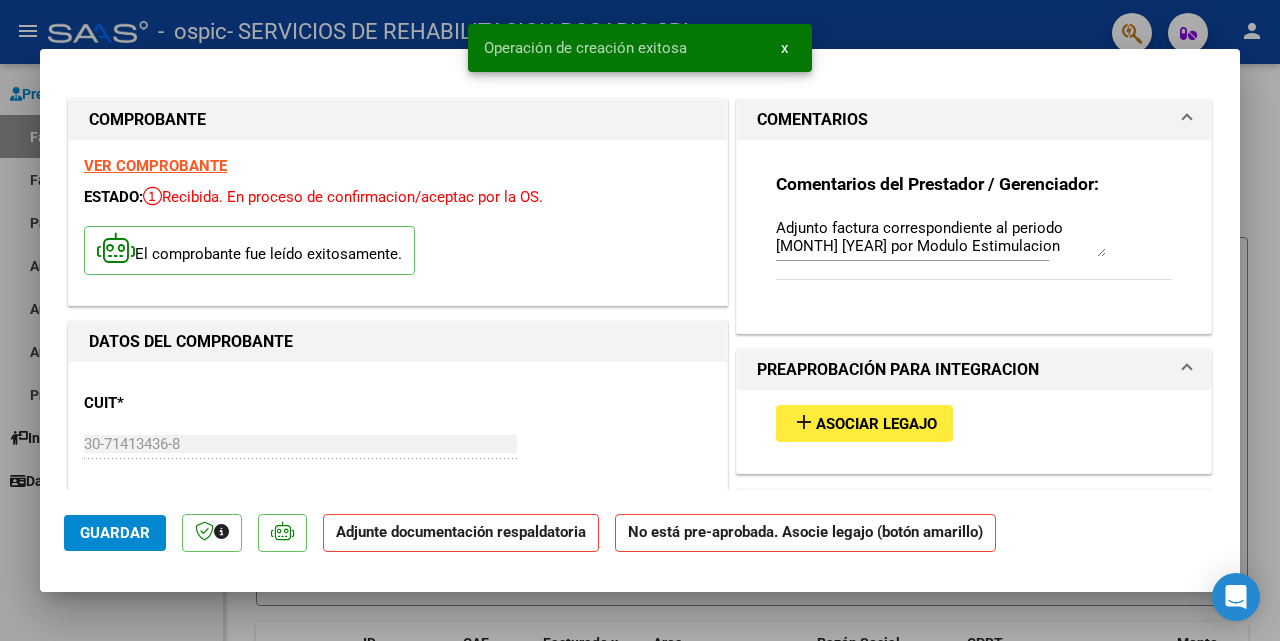 click on "Asociar Legajo" at bounding box center (876, 424) 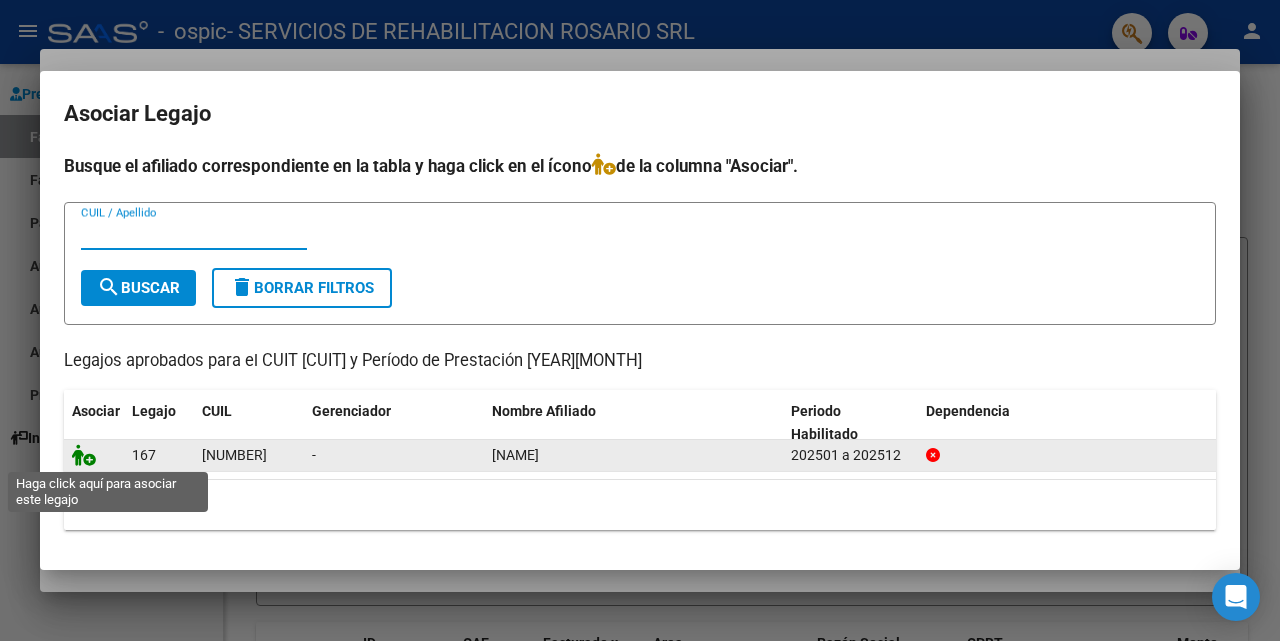 click 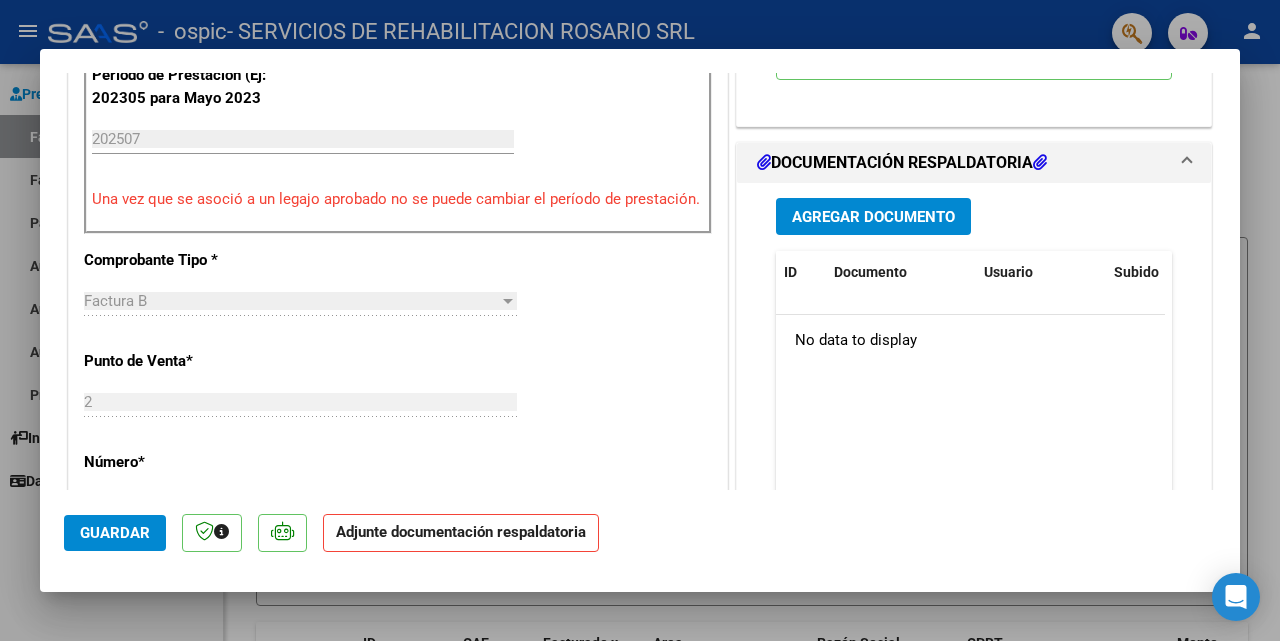 scroll, scrollTop: 643, scrollLeft: 0, axis: vertical 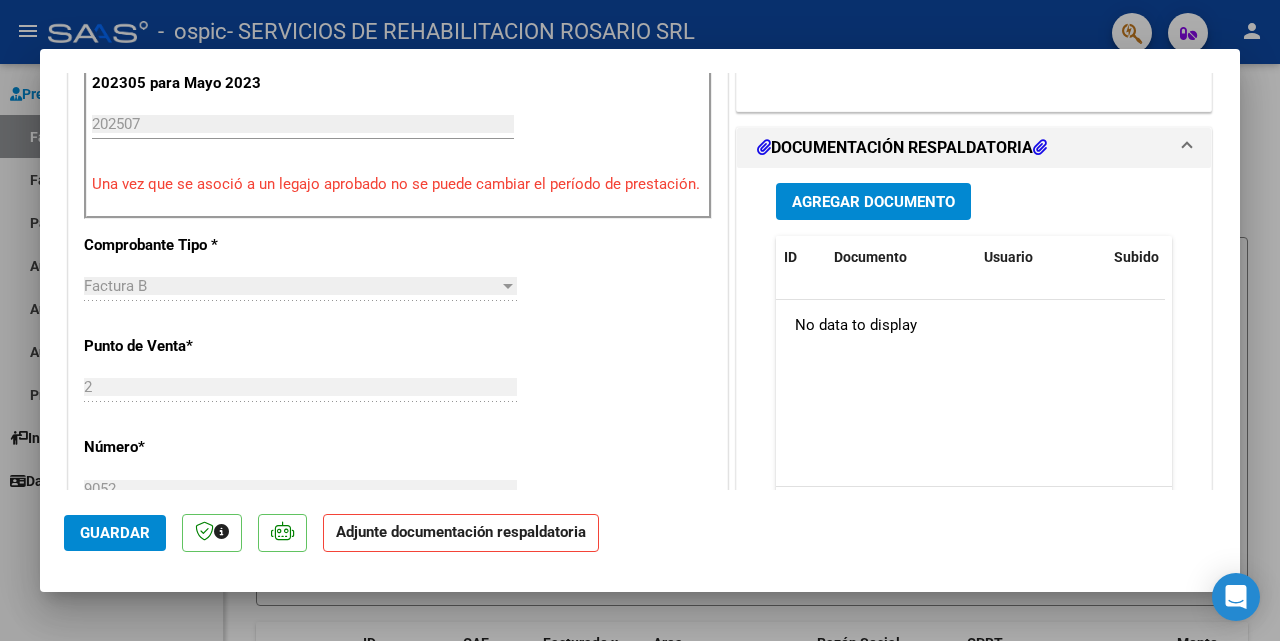 click on "Agregar Documento" at bounding box center (873, 202) 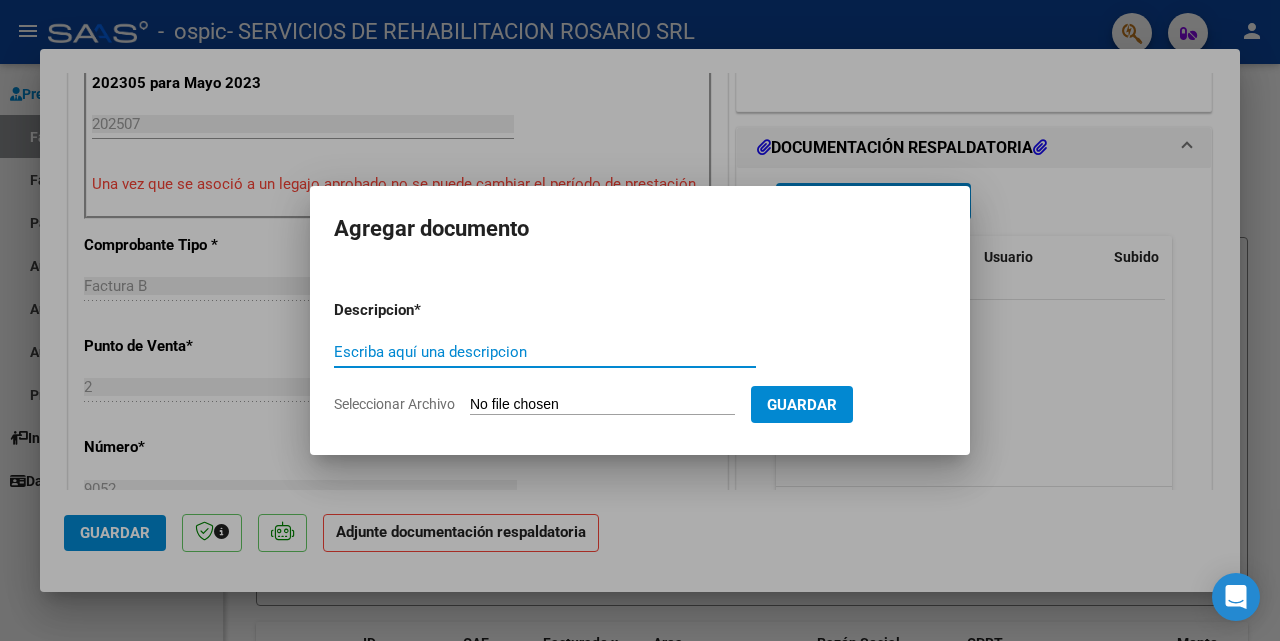 click on "Seleccionar Archivo" at bounding box center [602, 405] 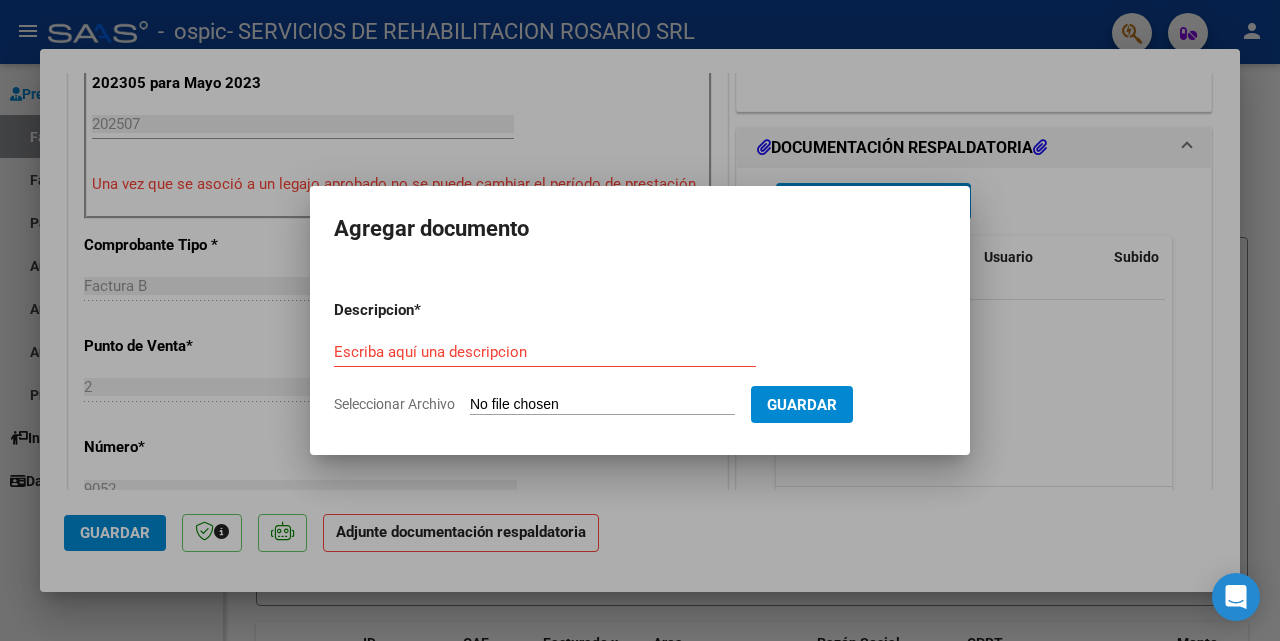 type on "C:\fakepath\[NAME].pdf" 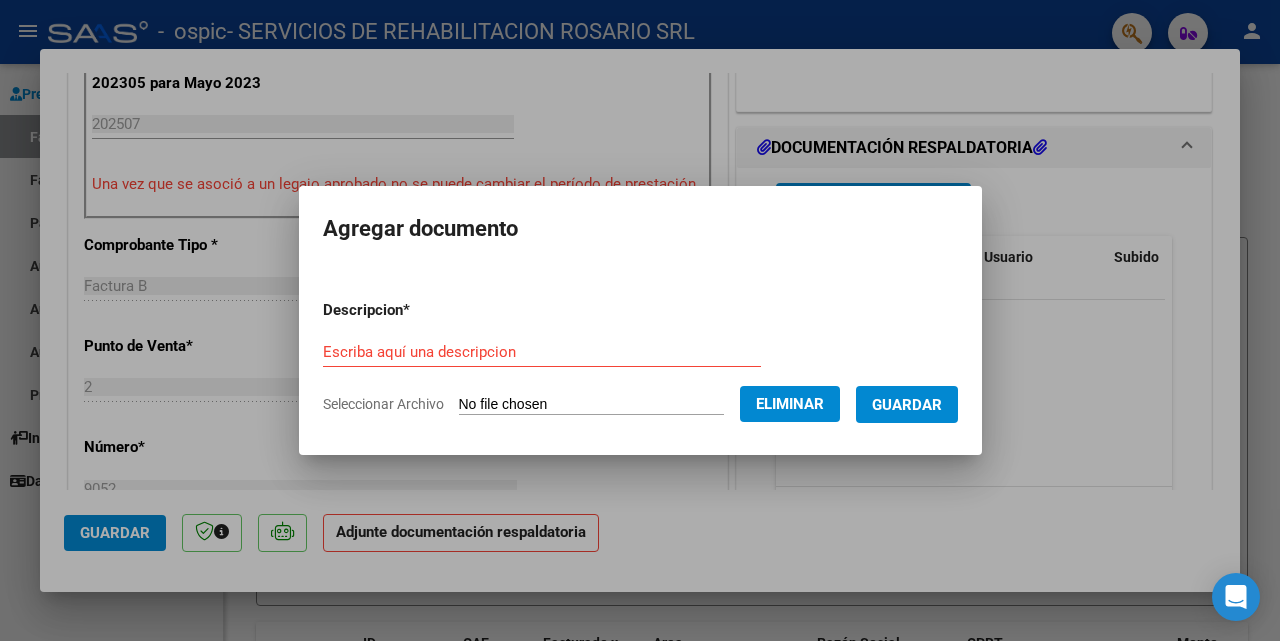click on "Escriba aquí una descripcion" at bounding box center [542, 352] 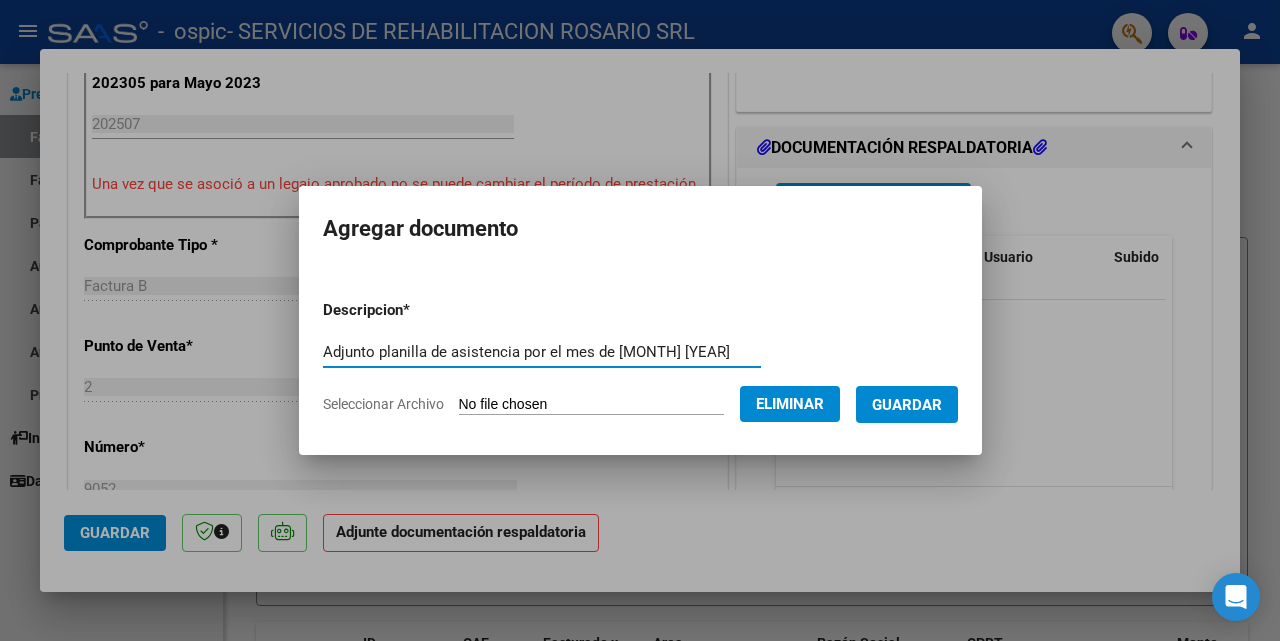 type on "Adjunto planilla de asistencia por el mes de [MONTH] [YEAR]" 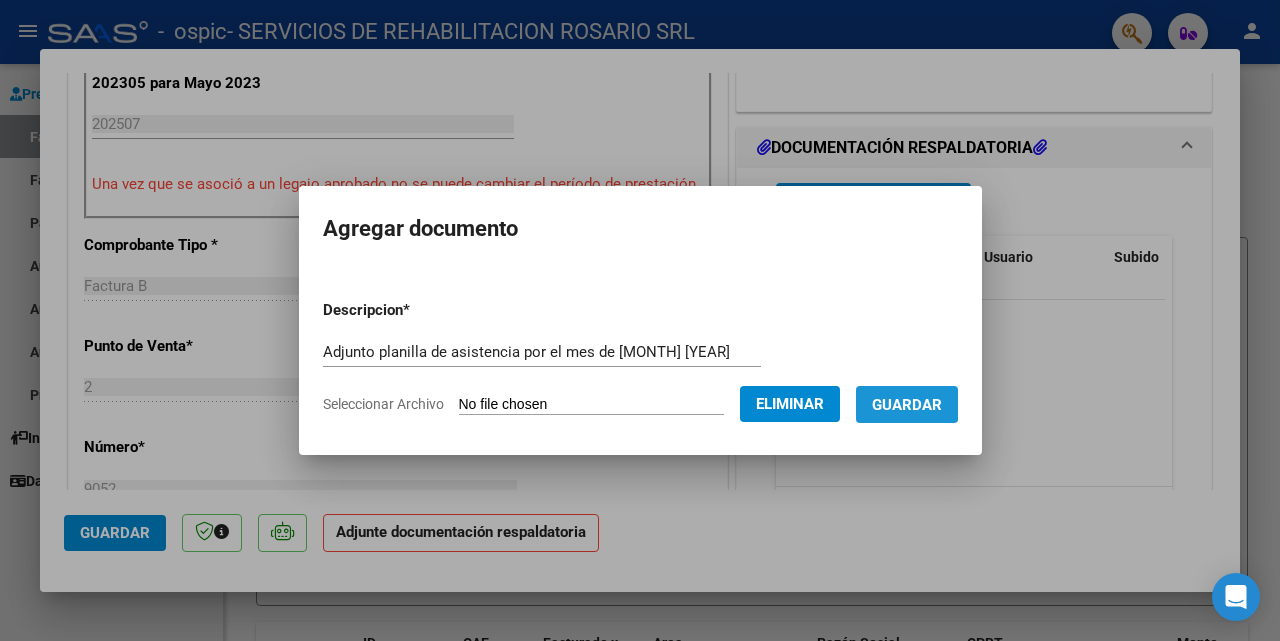 click on "Guardar" at bounding box center (907, 405) 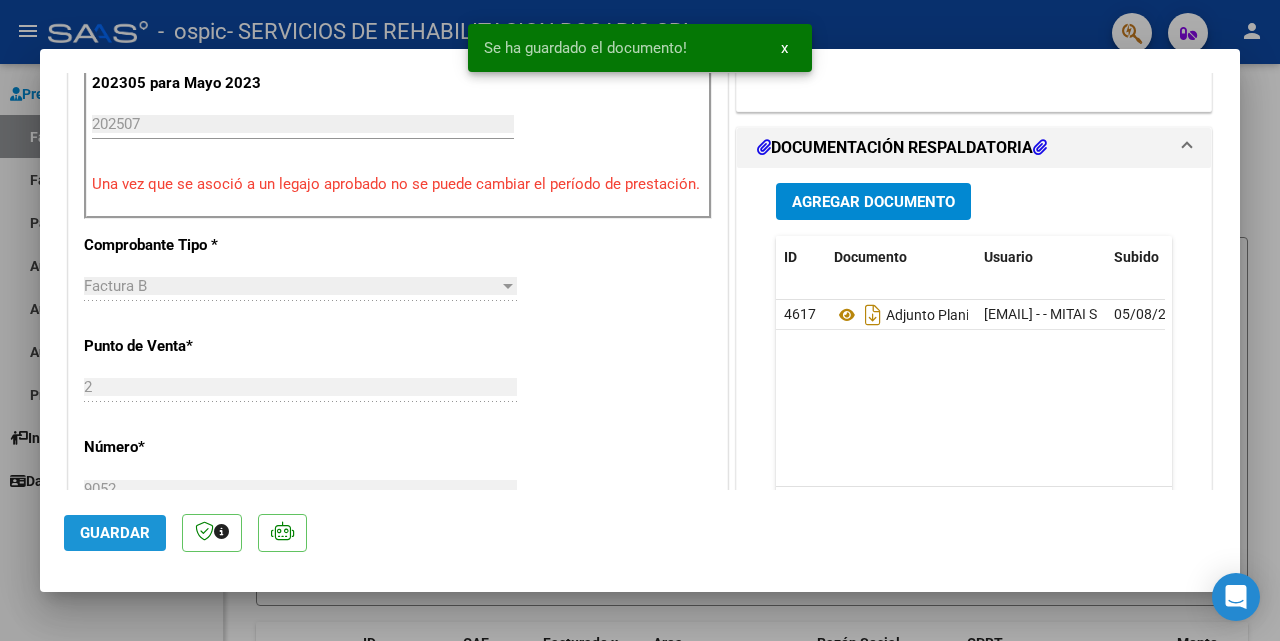 click on "Guardar" 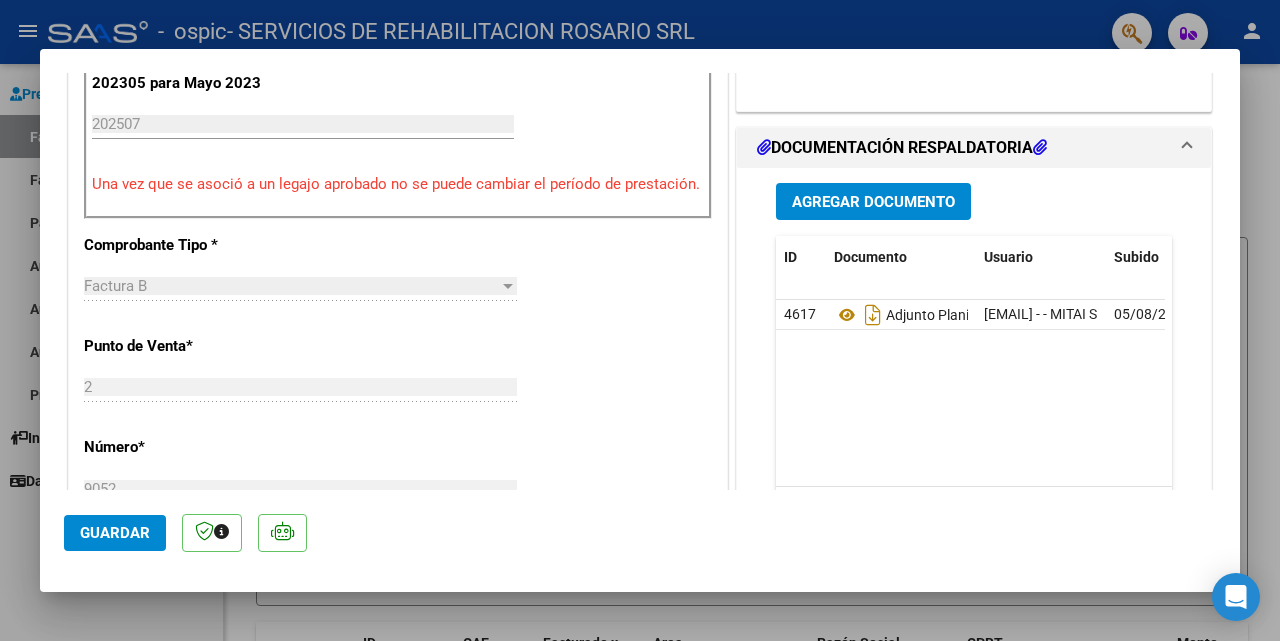 click at bounding box center (640, 320) 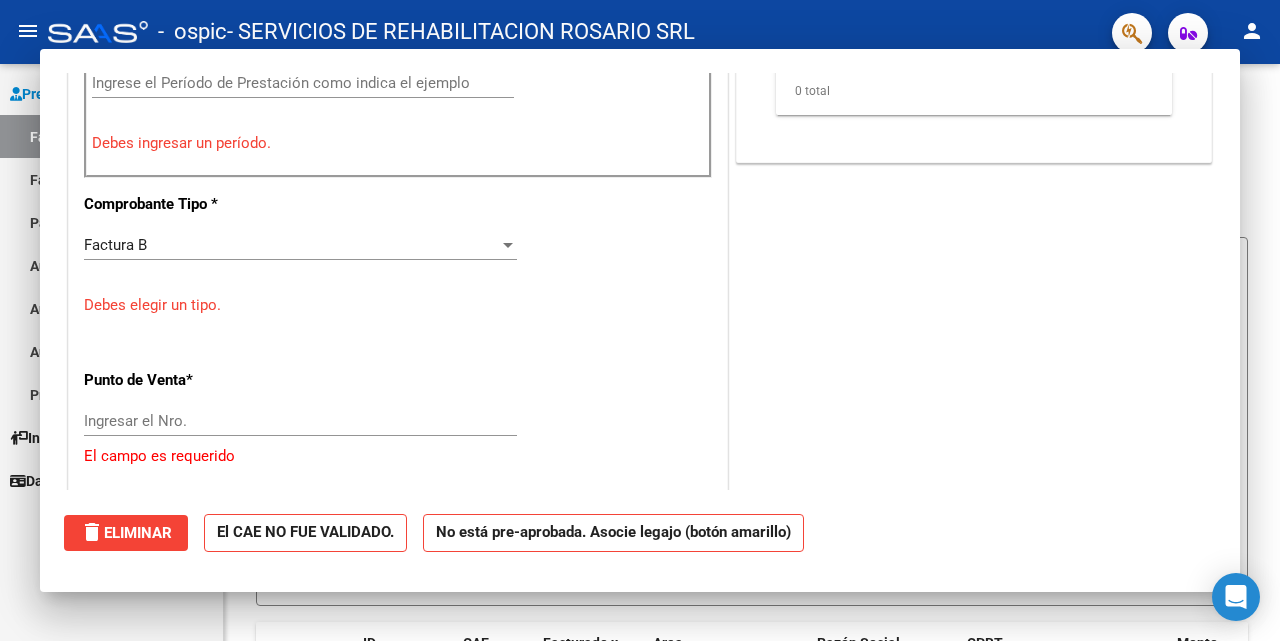 scroll, scrollTop: 602, scrollLeft: 0, axis: vertical 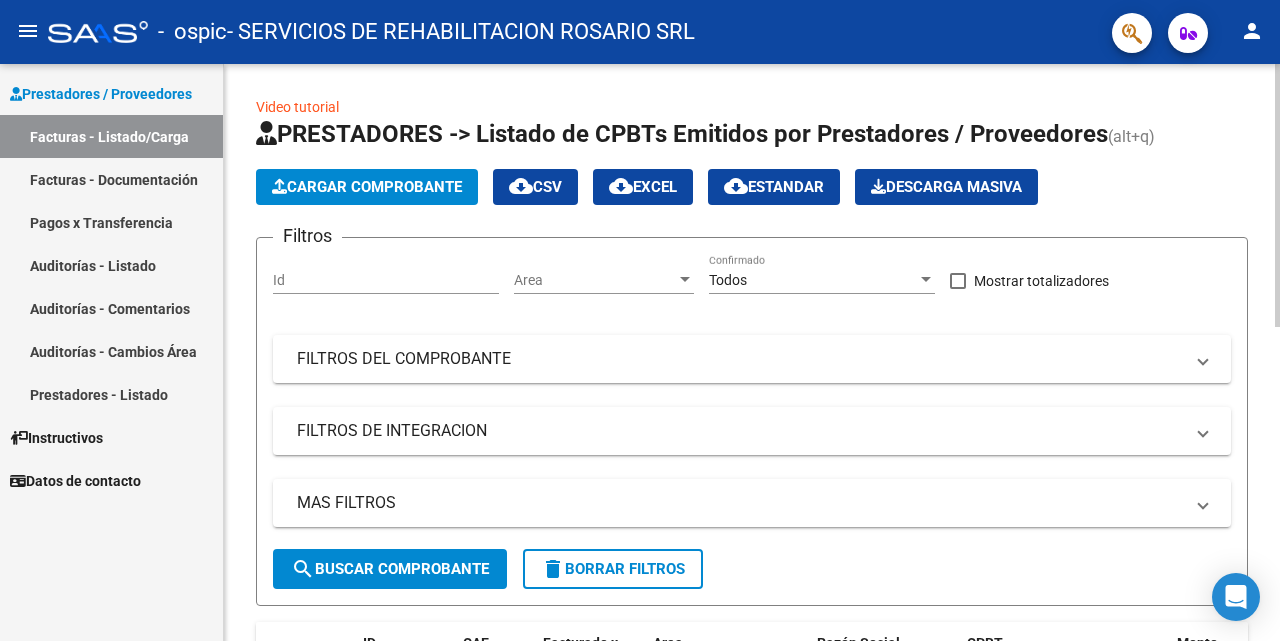 click on "menu -   ospic   - SERVICIOS DE REHABILITACION ROSARIO SRL person    Prestadores / Proveedores Facturas - Listado/Carga Facturas - Documentación Pagos x Transferencia Auditorías - Listado Auditorías - Comentarios Auditorías - Cambios Área Prestadores - Listado    Instructivos    Datos de contacto  Video tutorial   PRESTADORES -> Listado de CPBTs Emitidos por Prestadores / Proveedores (alt+q)   Cargar Comprobante
cloud_download  CSV  cloud_download  EXCEL  cloud_download  Estandar   Descarga Masiva
Filtros Id Area Area Todos Confirmado   Mostrar totalizadores   FILTROS DEL COMPROBANTE  Comprobante Tipo Comprobante Tipo Start date – End date Fec. Comprobante Desde / Hasta Días Emisión Desde(cant. días) Días Emisión Hasta(cant. días) CUIT / Razón Social Pto. Venta Nro. Comprobante Código SSS CAE Válido CAE Válido Todos Cargado Módulo Hosp. Todos Tiene facturacion Apócrifa Hospital Refes  FILTROS DE INTEGRACION  Período De Prestación Todos Rendido x SSS (dr_envio) Tipo de Registro 0" 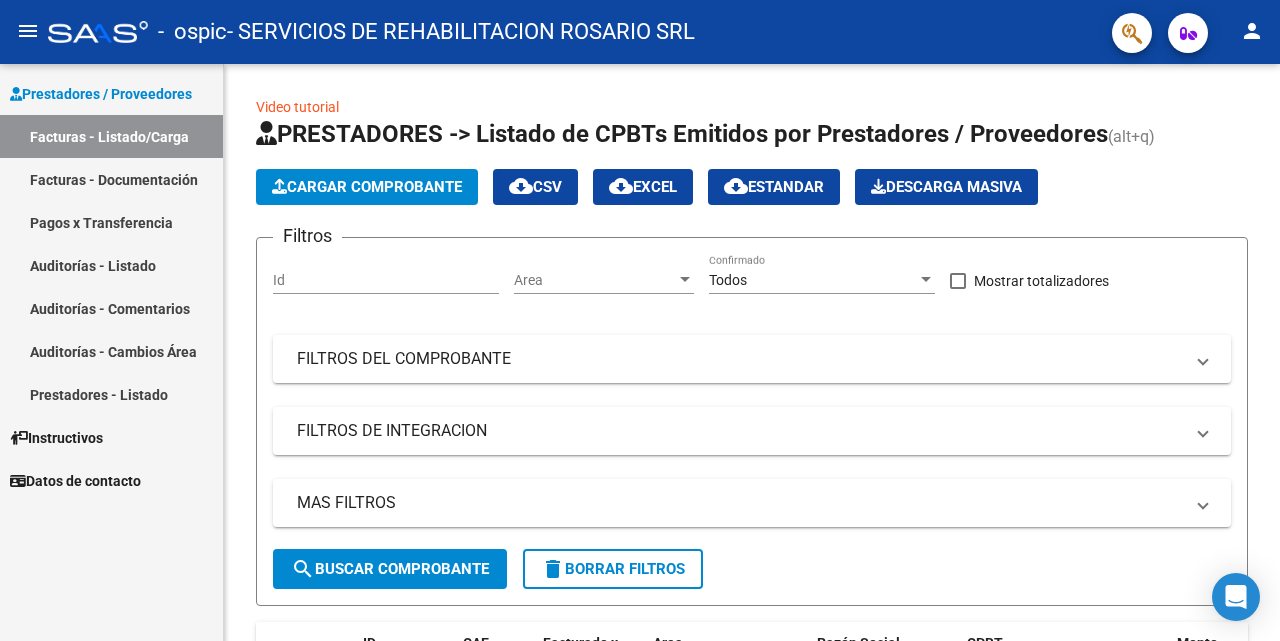click on "person" 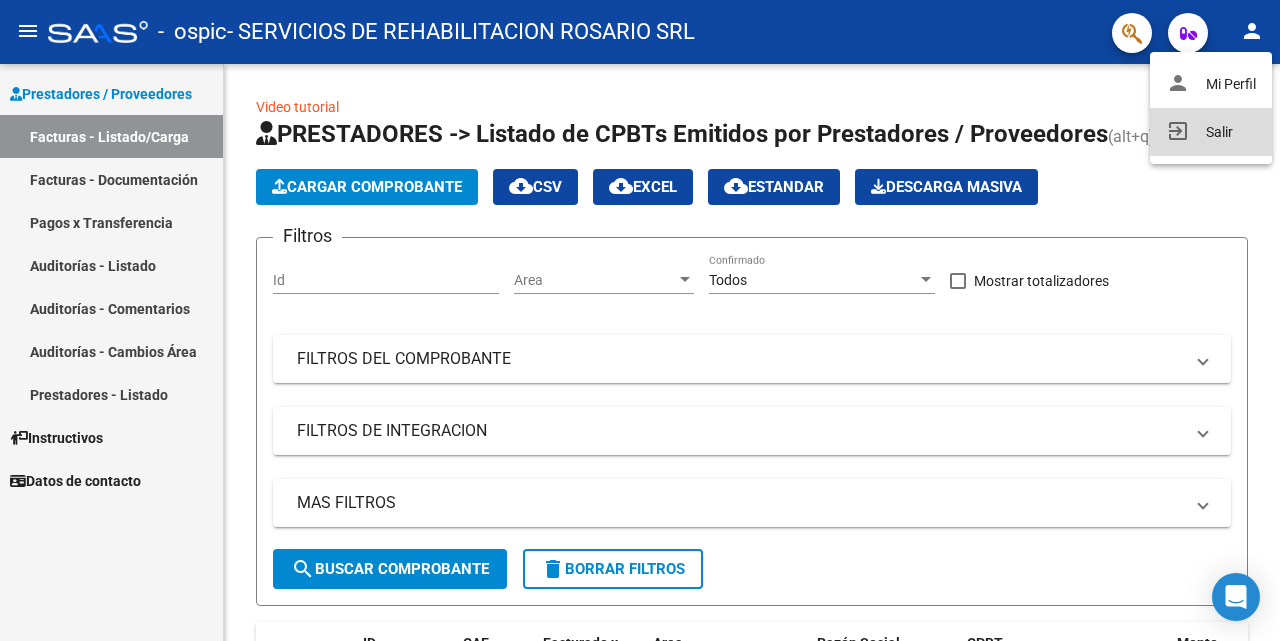 click on "exit_to_app  Salir" at bounding box center [1211, 132] 